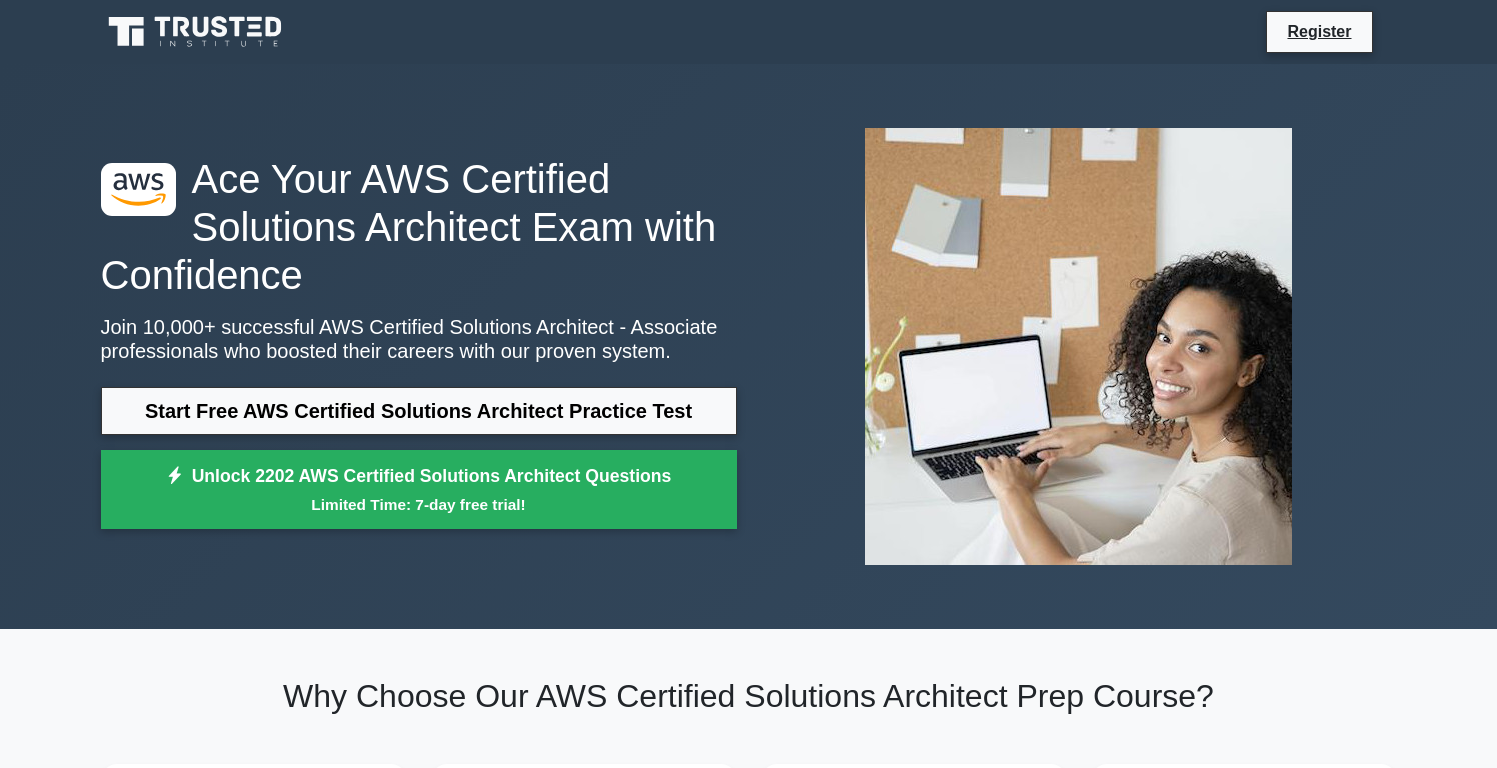 scroll, scrollTop: 0, scrollLeft: 0, axis: both 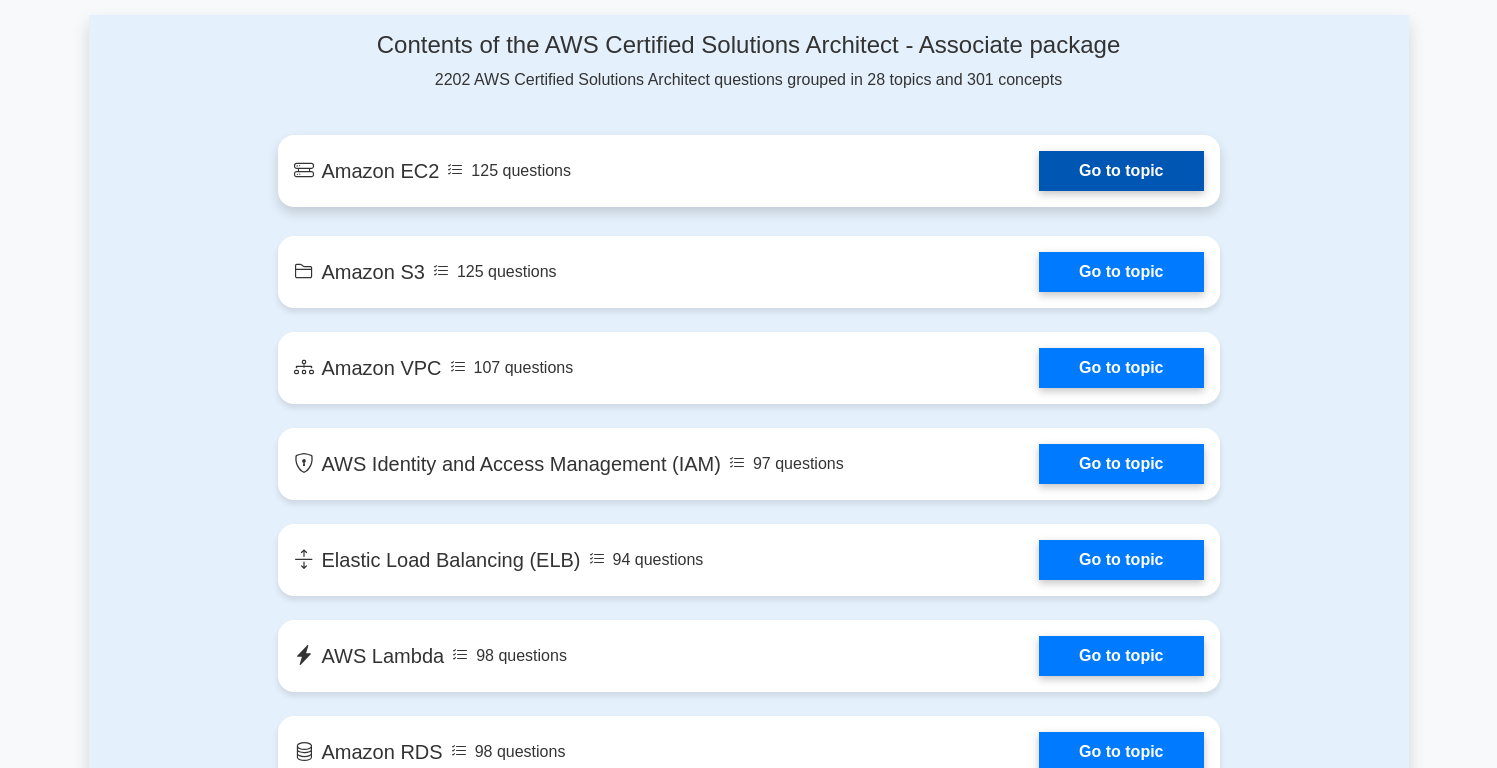 click on "Go to topic" at bounding box center [1121, 171] 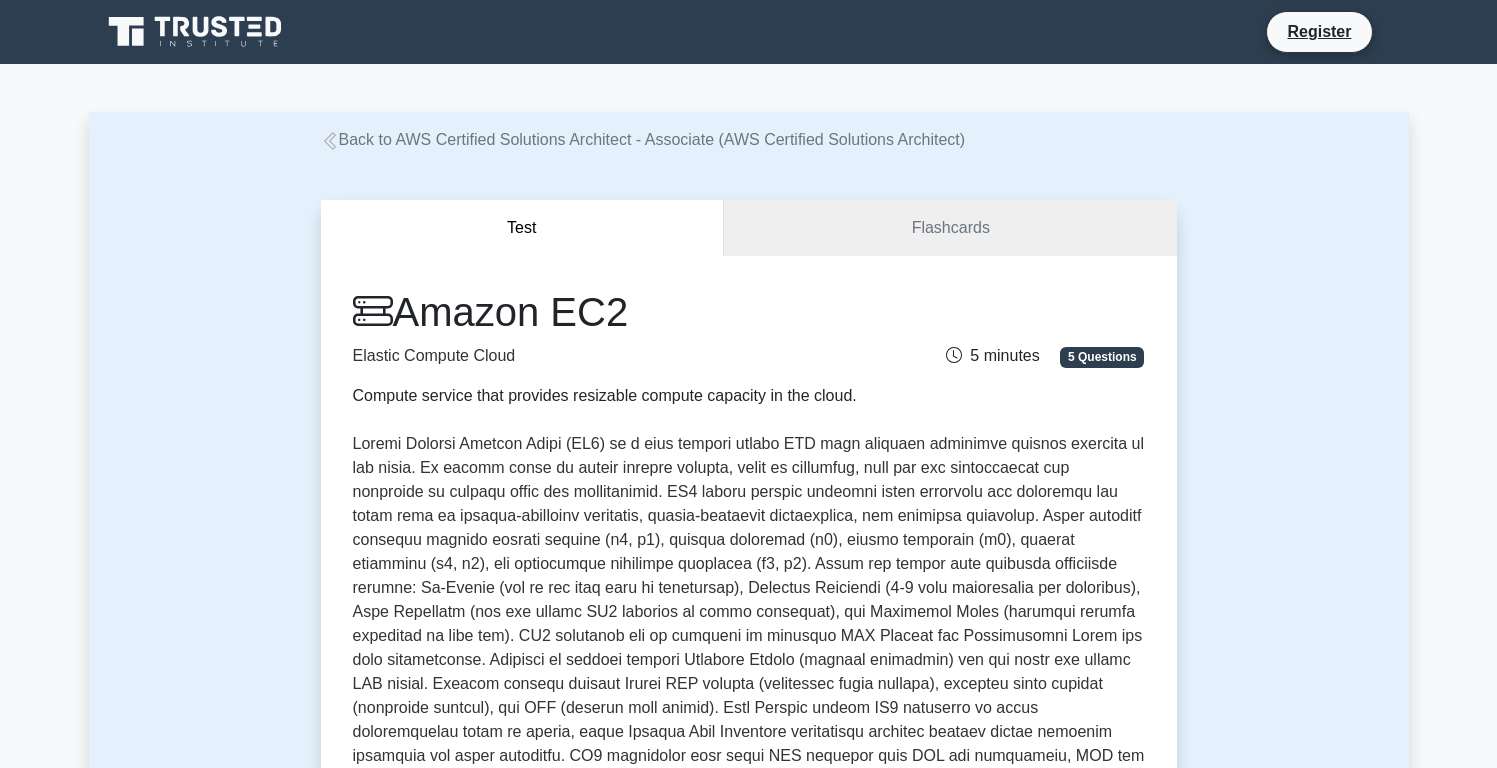 scroll, scrollTop: 0, scrollLeft: 0, axis: both 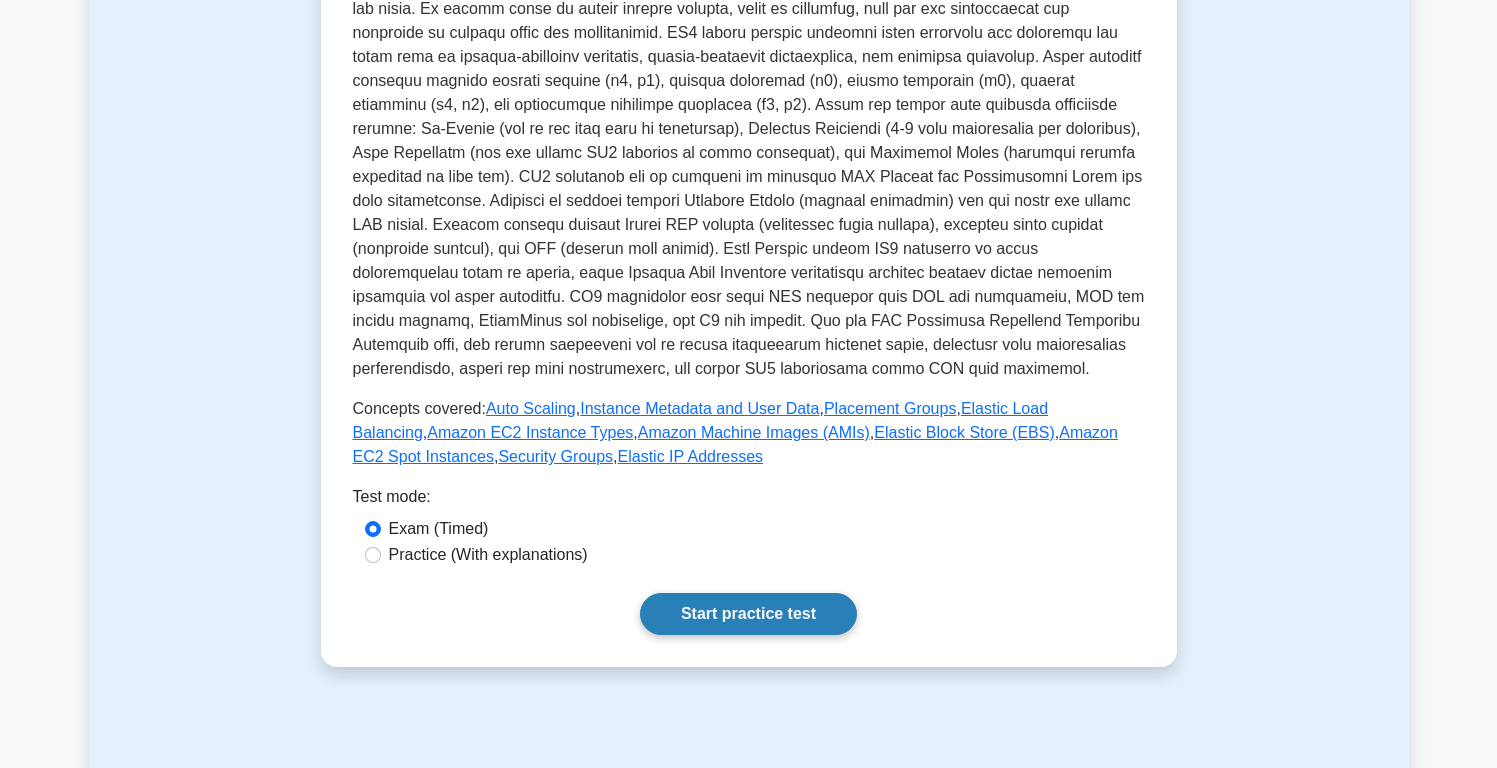 click on "Start practice test" at bounding box center (748, 614) 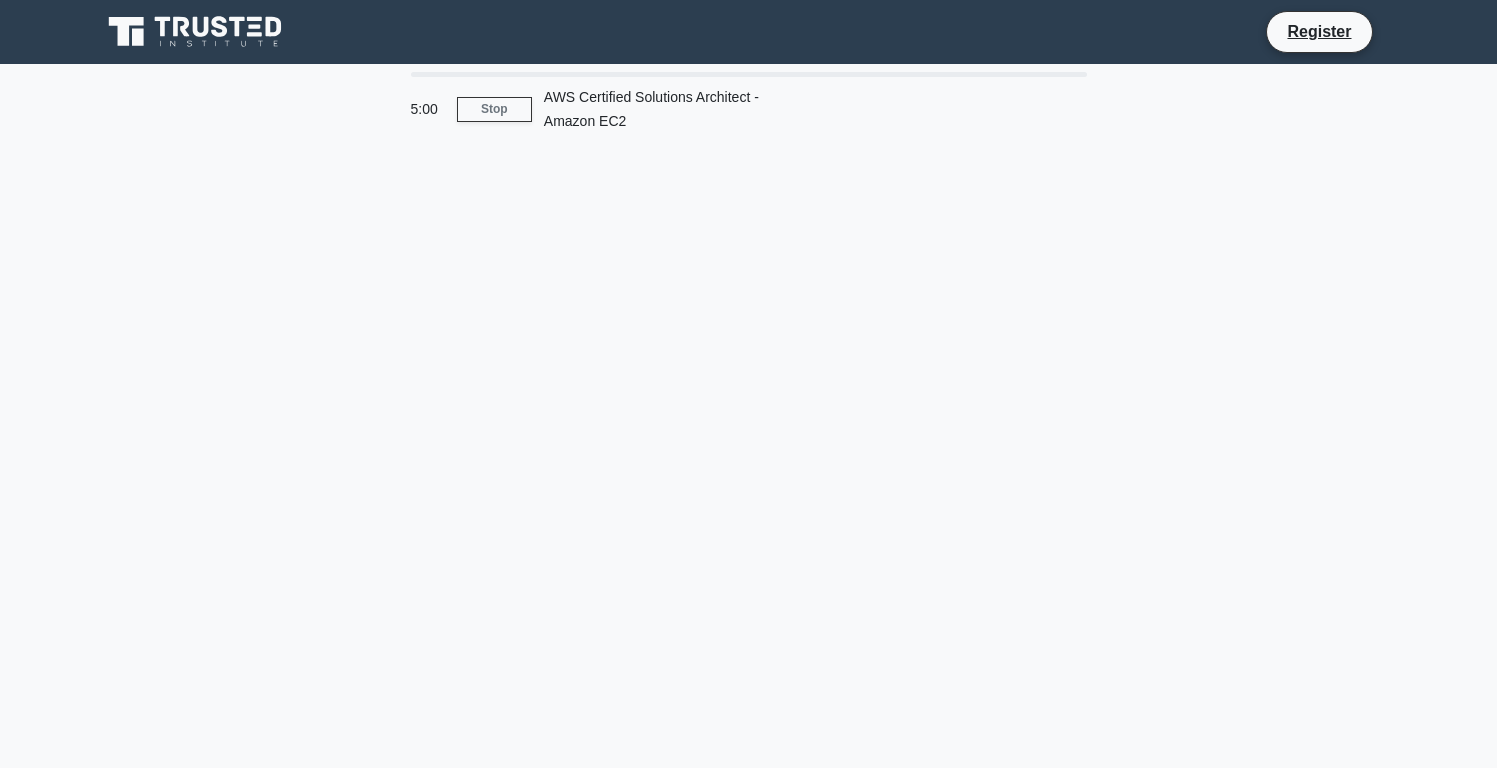 scroll, scrollTop: 0, scrollLeft: 0, axis: both 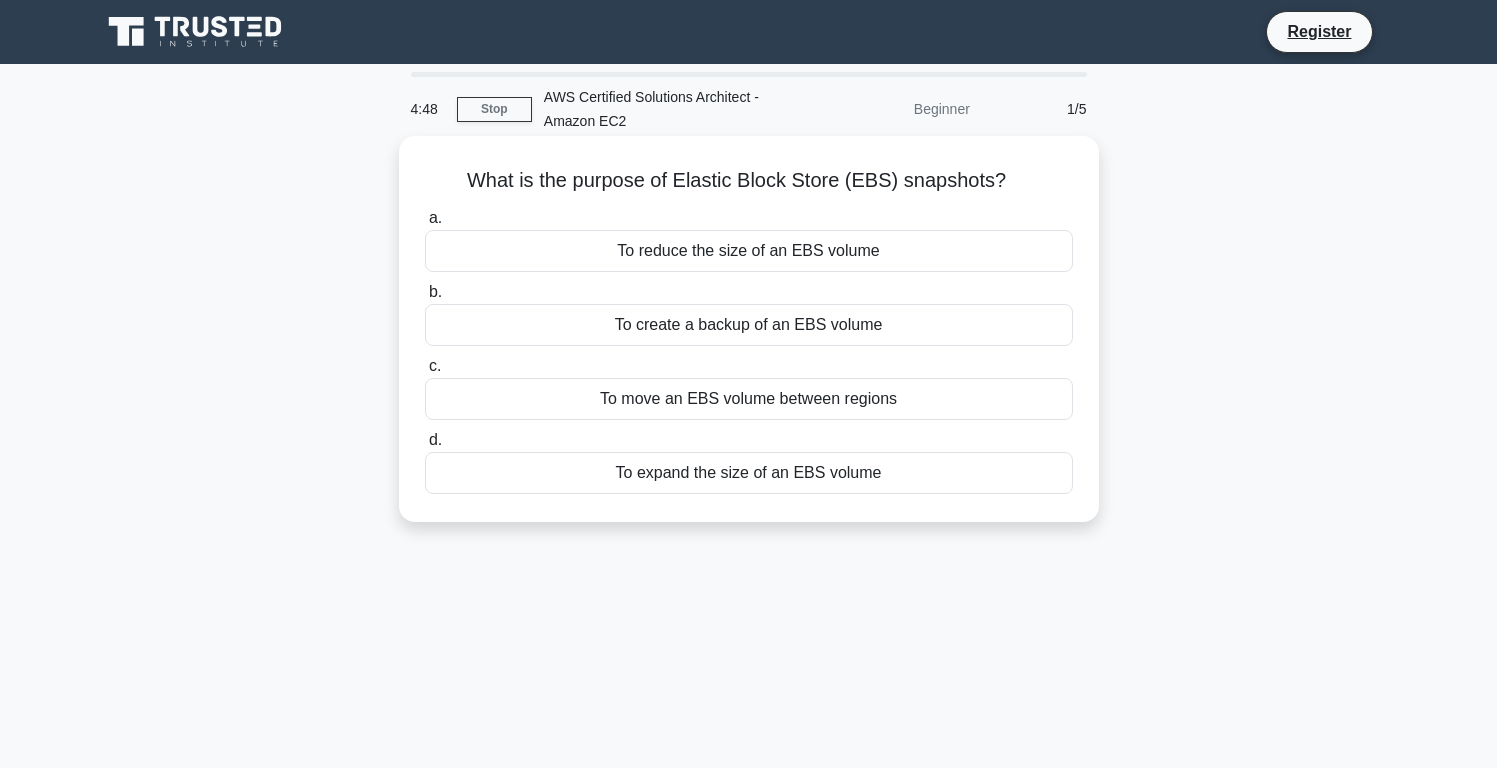 click on "To create a backup of an EBS volume" at bounding box center (749, 325) 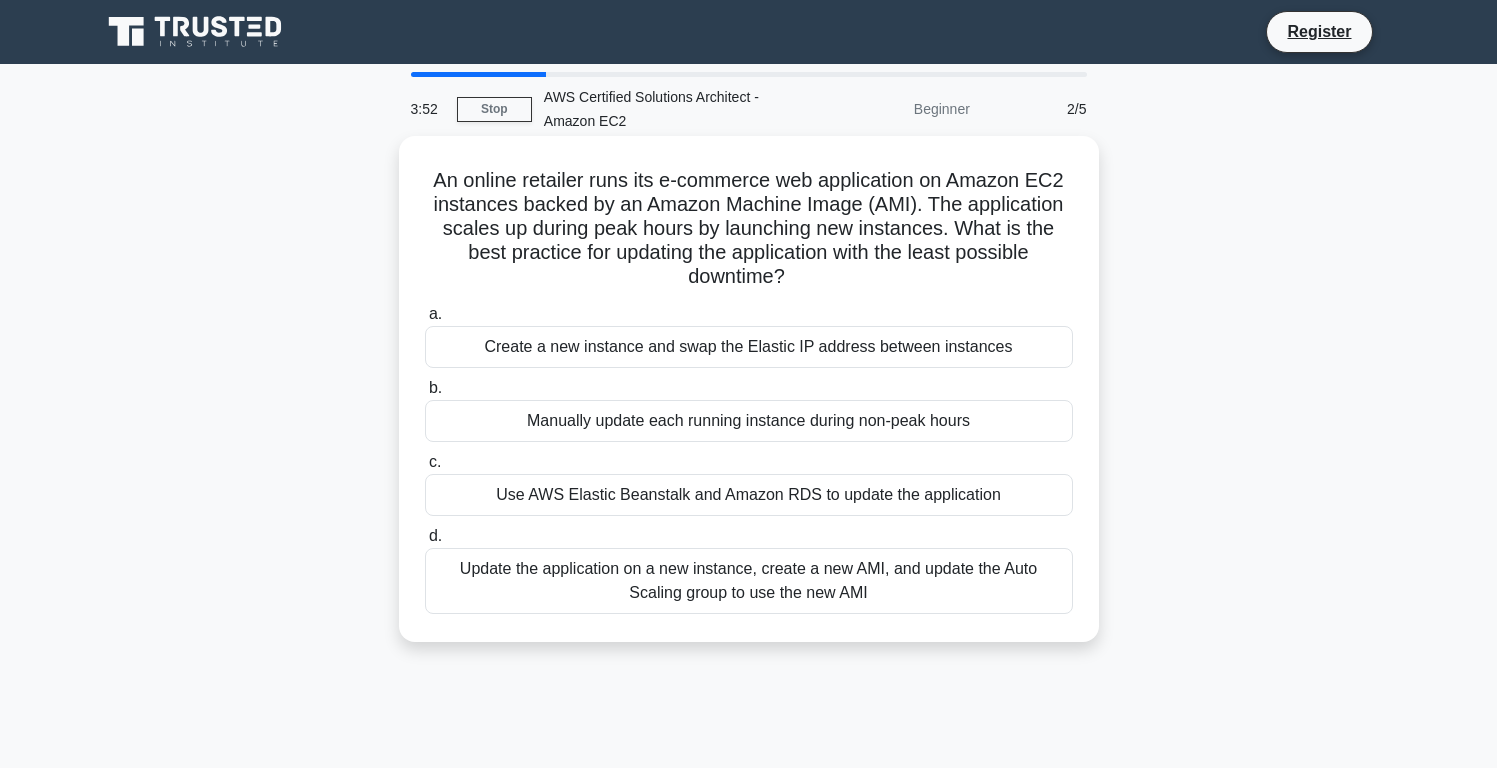 click on "Update the application on a new instance, create a new AMI, and update the Auto Scaling group to use the new AMI" at bounding box center (749, 581) 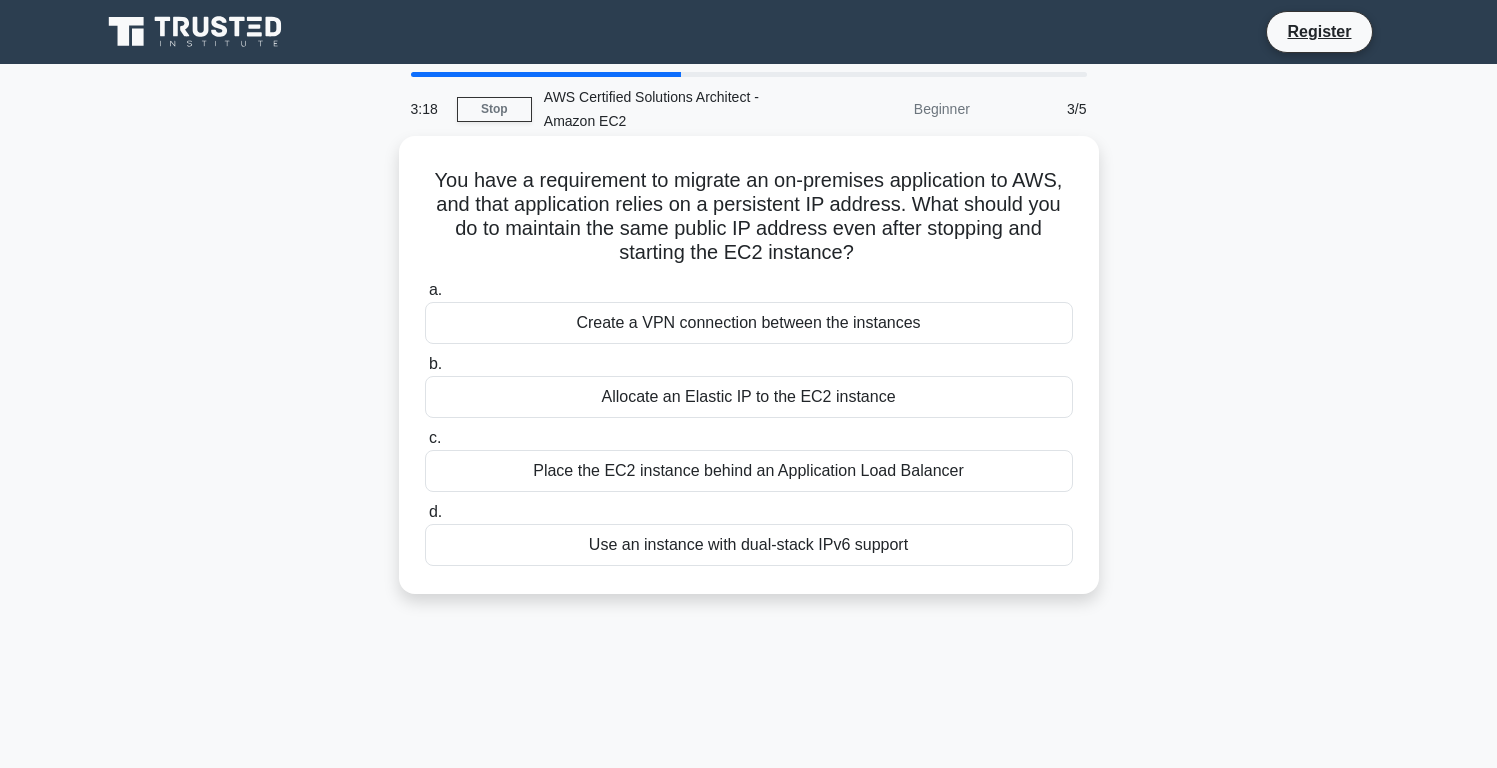 click on "Allocate an Elastic IP to the EC2 instance" at bounding box center [749, 397] 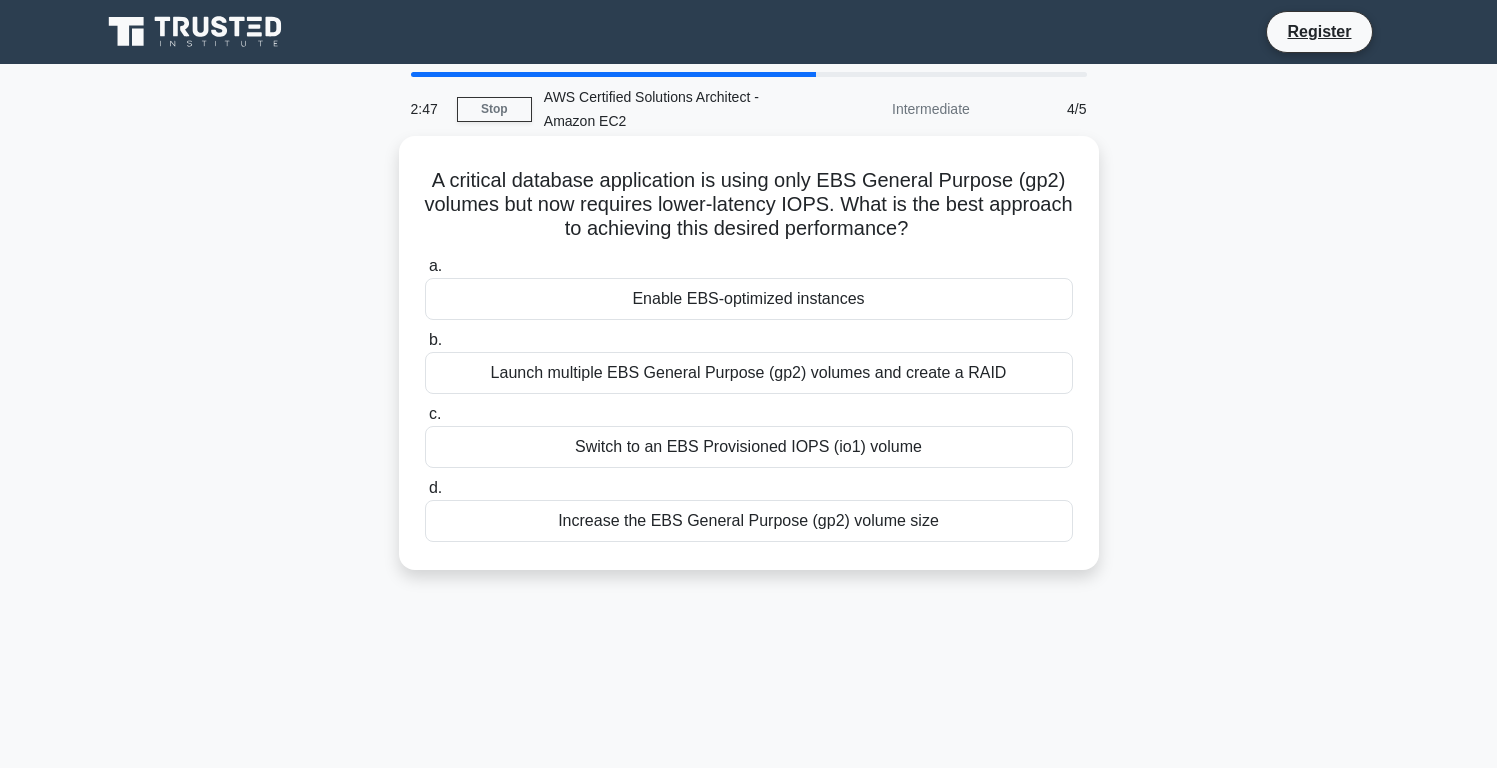 click on "Enable EBS-optimized instances" at bounding box center (749, 299) 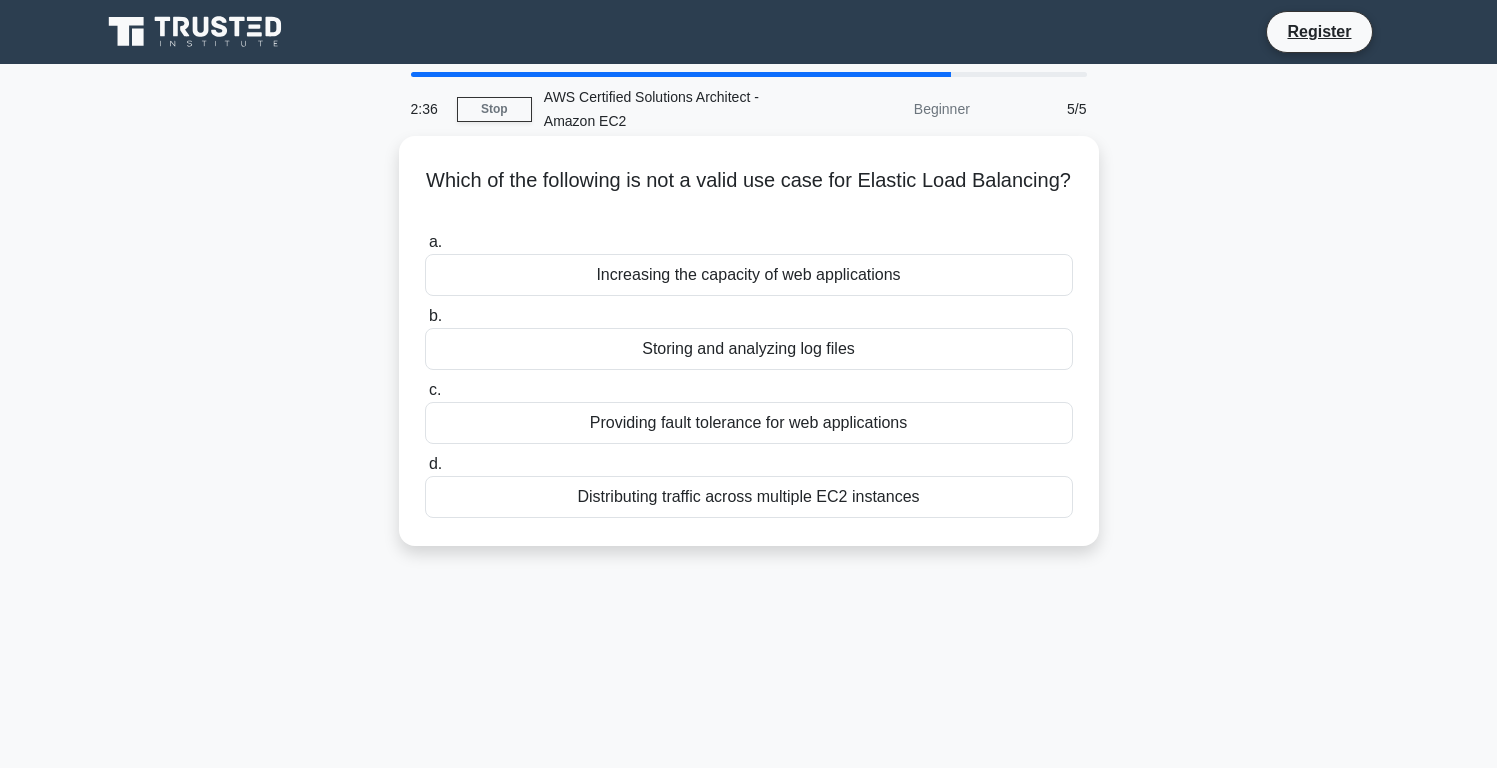 click on "Storing and analyzing log files" at bounding box center [749, 349] 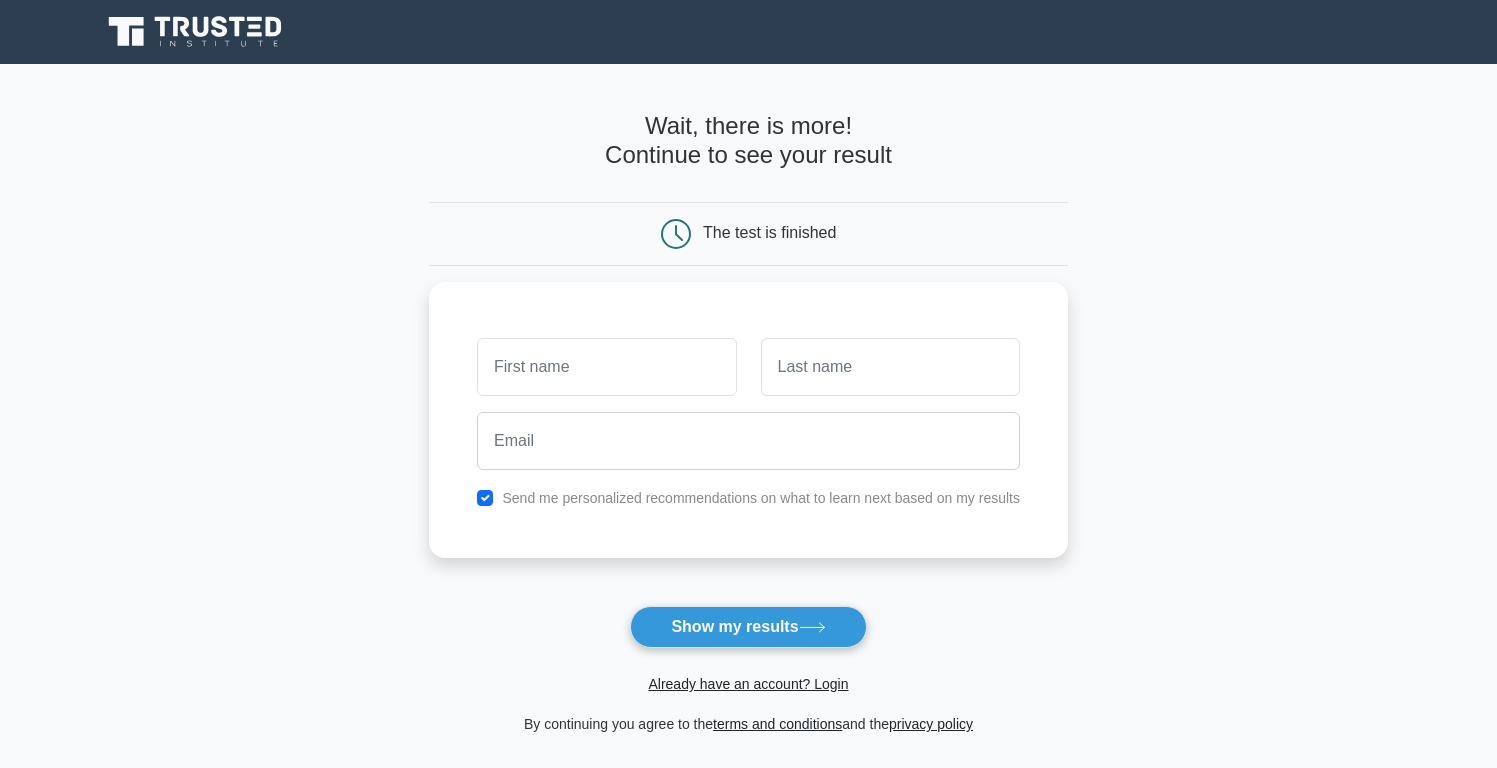 scroll, scrollTop: 0, scrollLeft: 0, axis: both 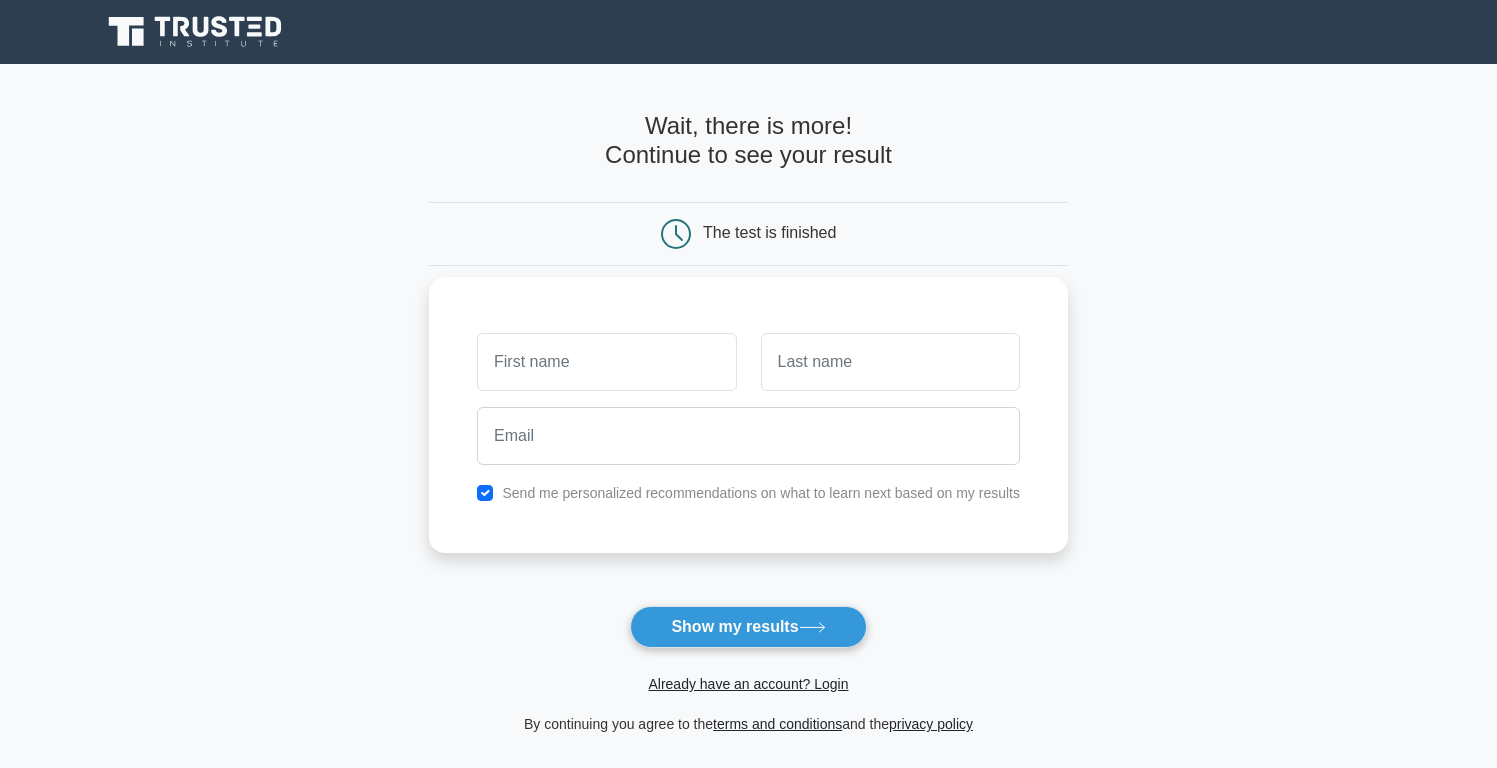 click at bounding box center [606, 362] 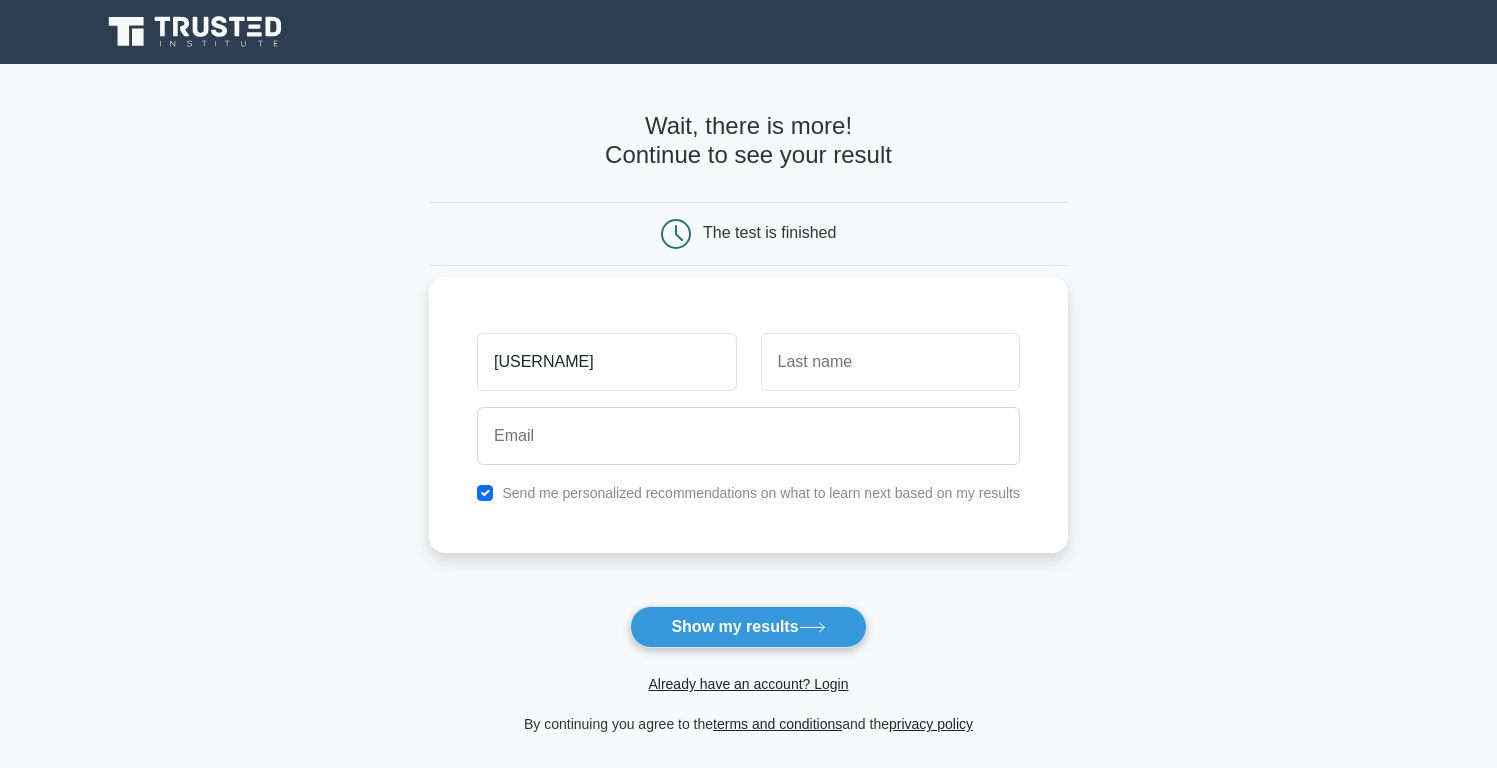 type on "manoj" 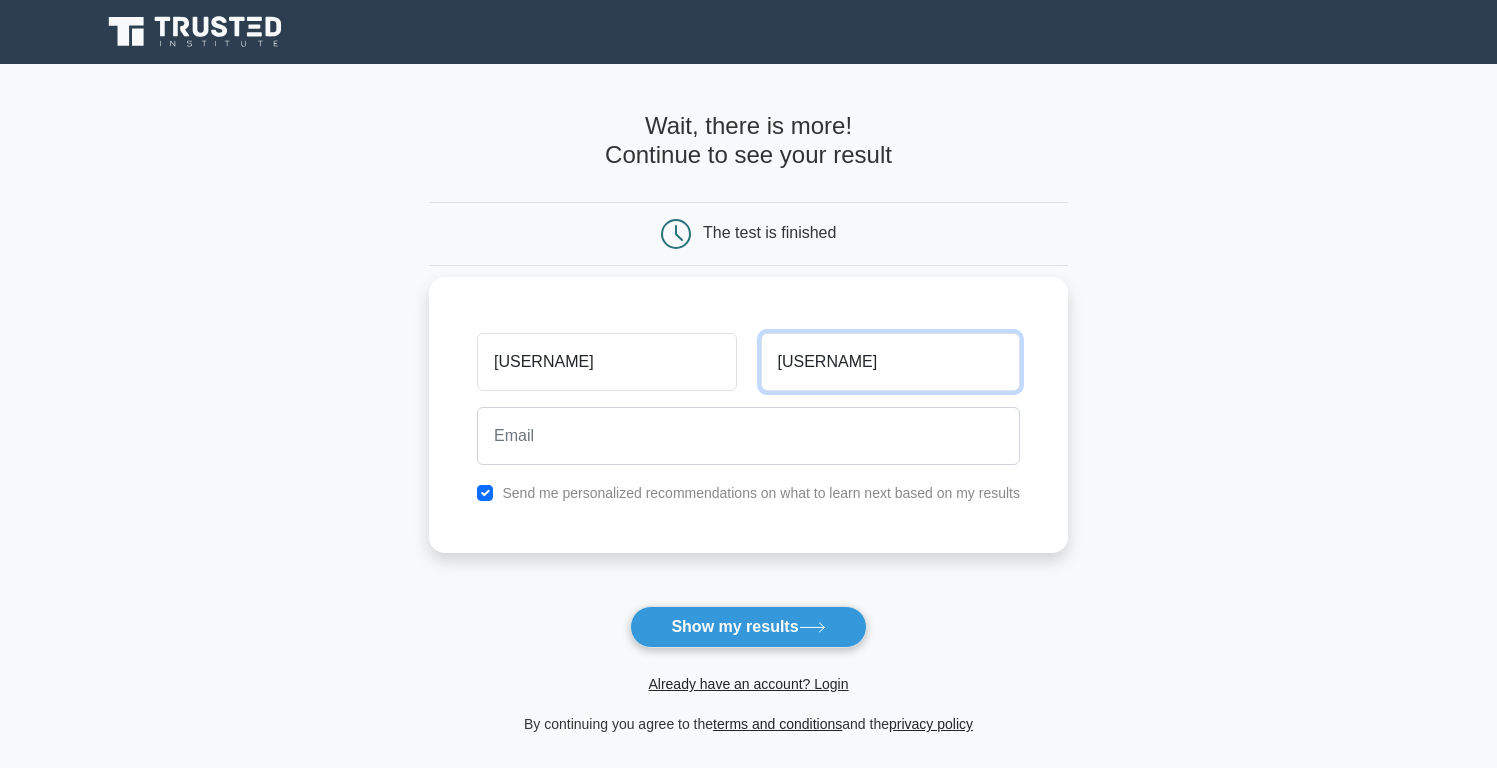 type on "verma" 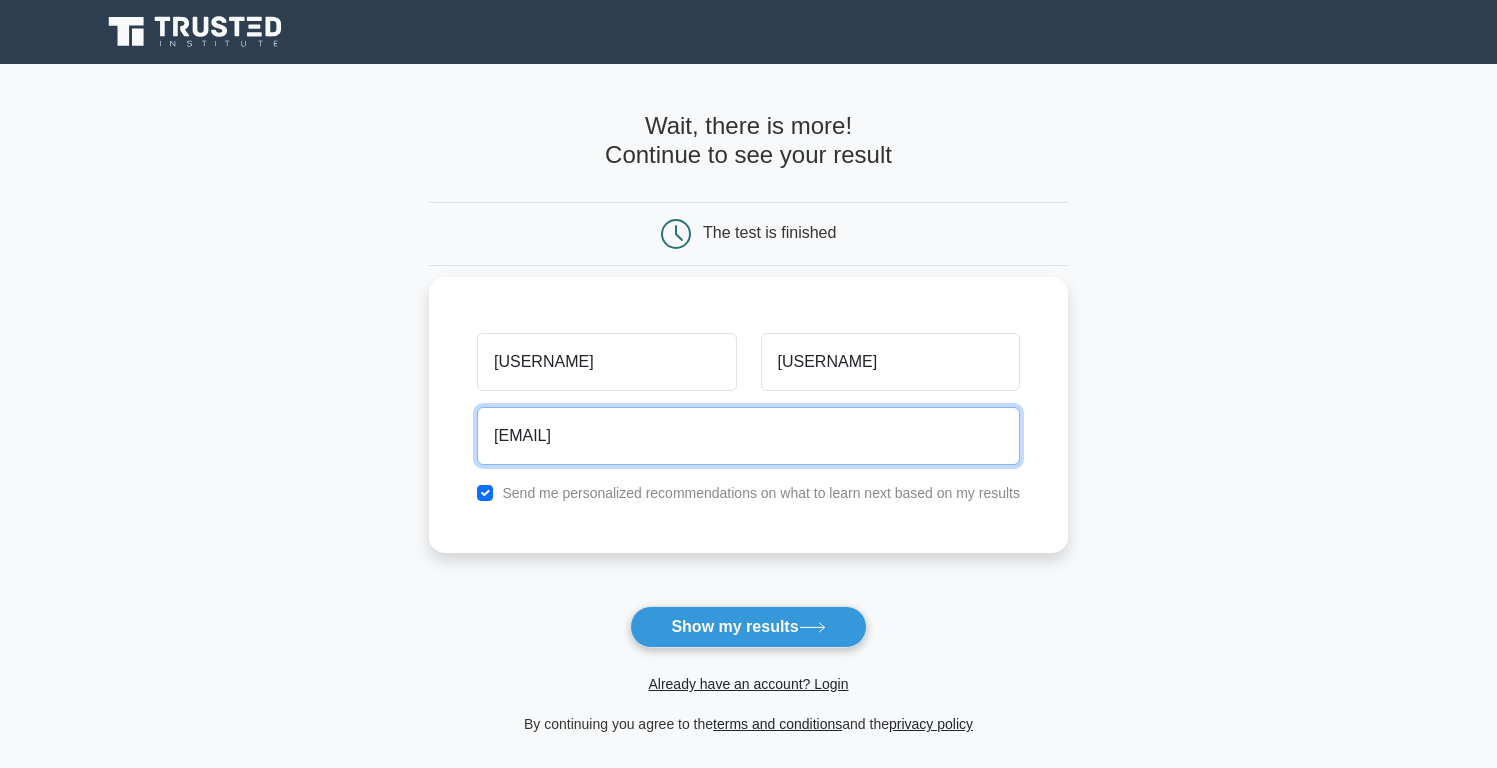 type on "manojkumarhverma@gmail.com" 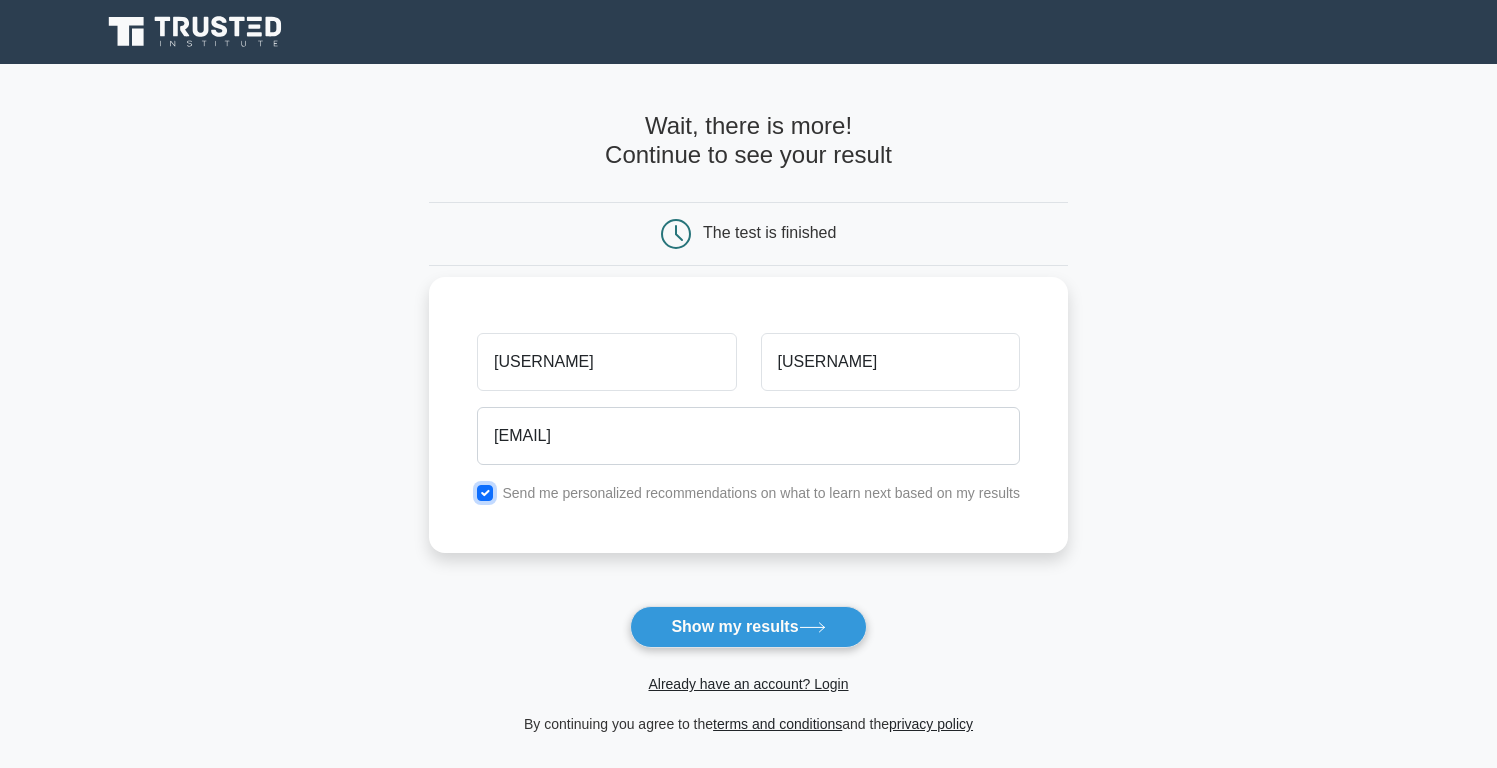 click at bounding box center (485, 493) 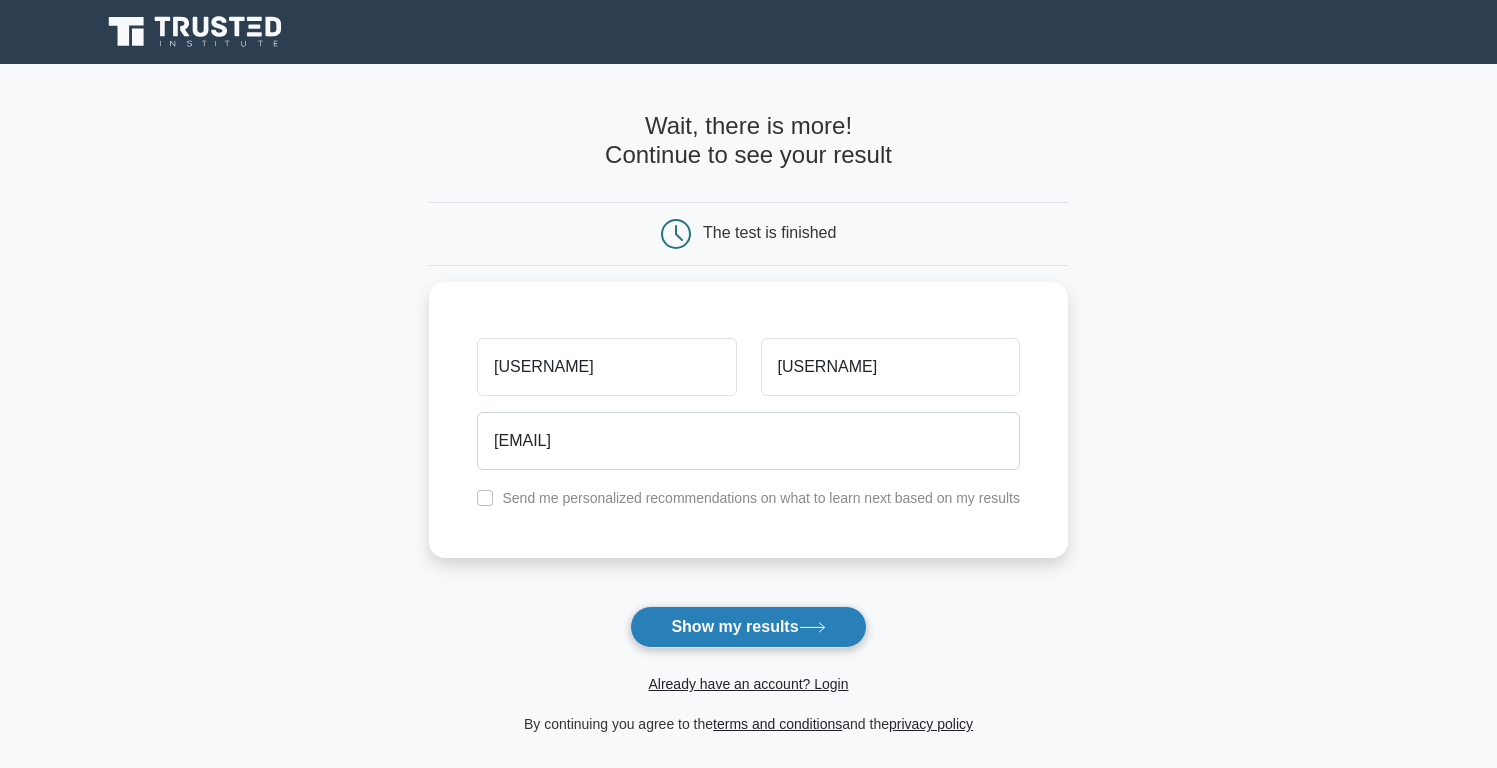 click on "Show my results" at bounding box center (748, 627) 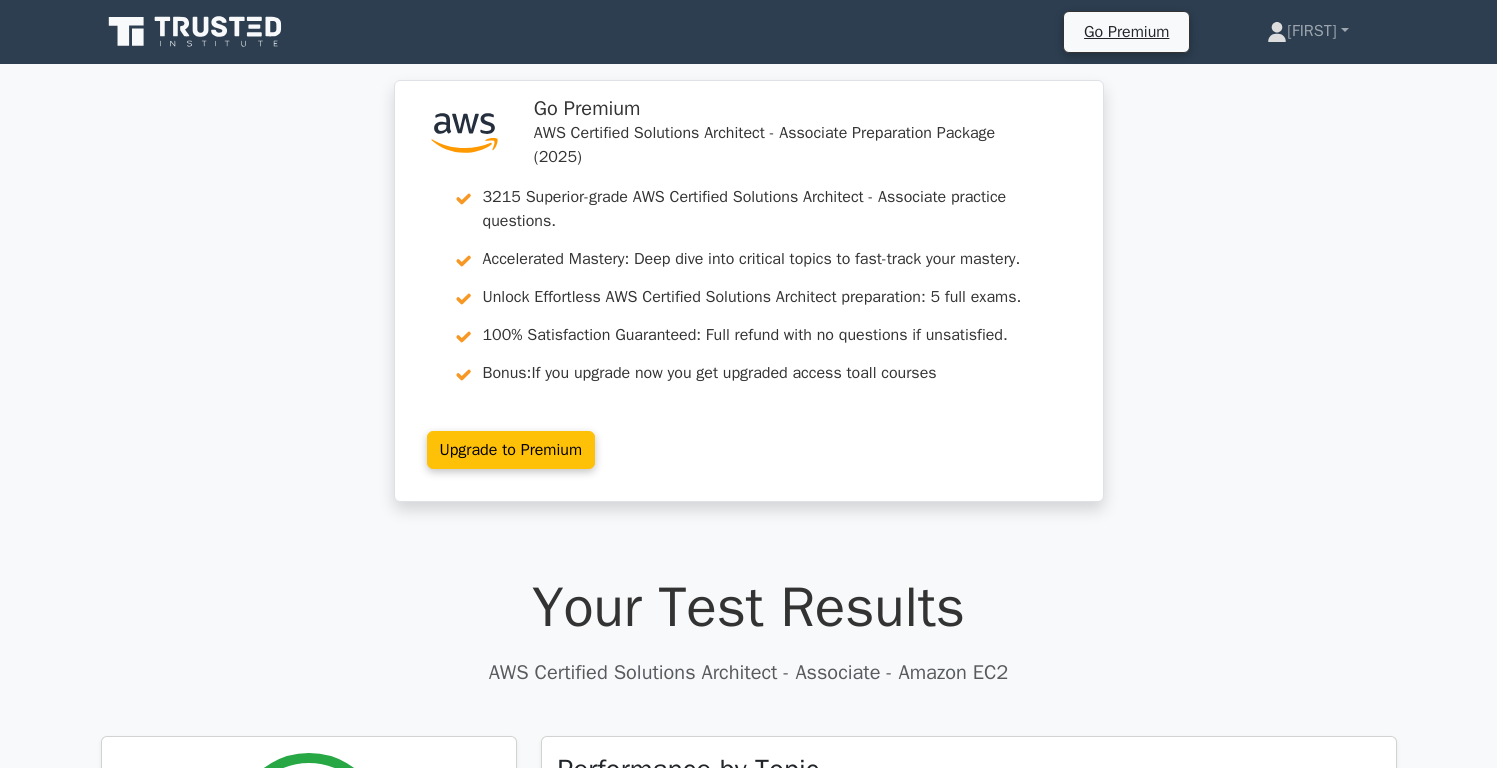 scroll, scrollTop: 0, scrollLeft: 0, axis: both 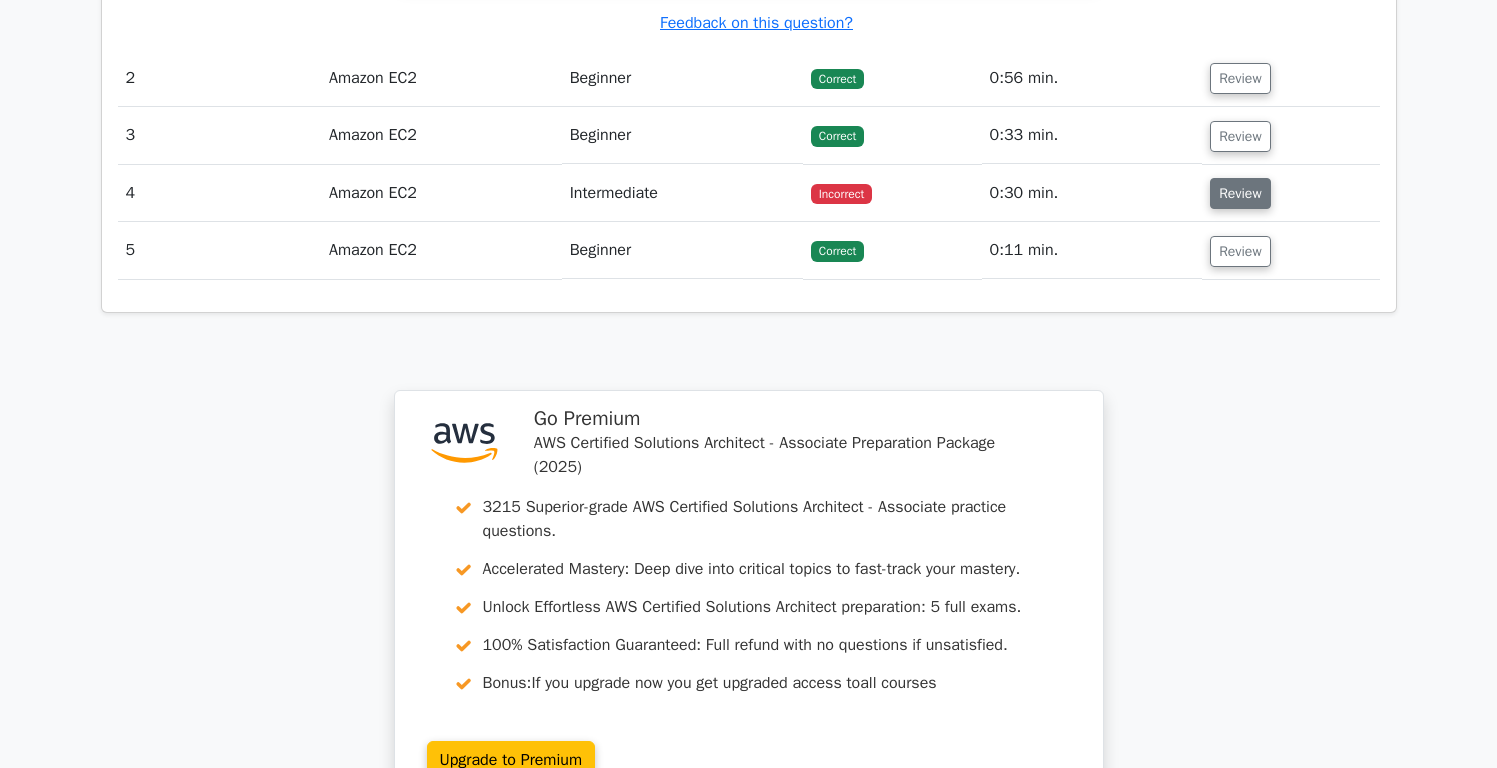 click on "Review" at bounding box center [1240, 193] 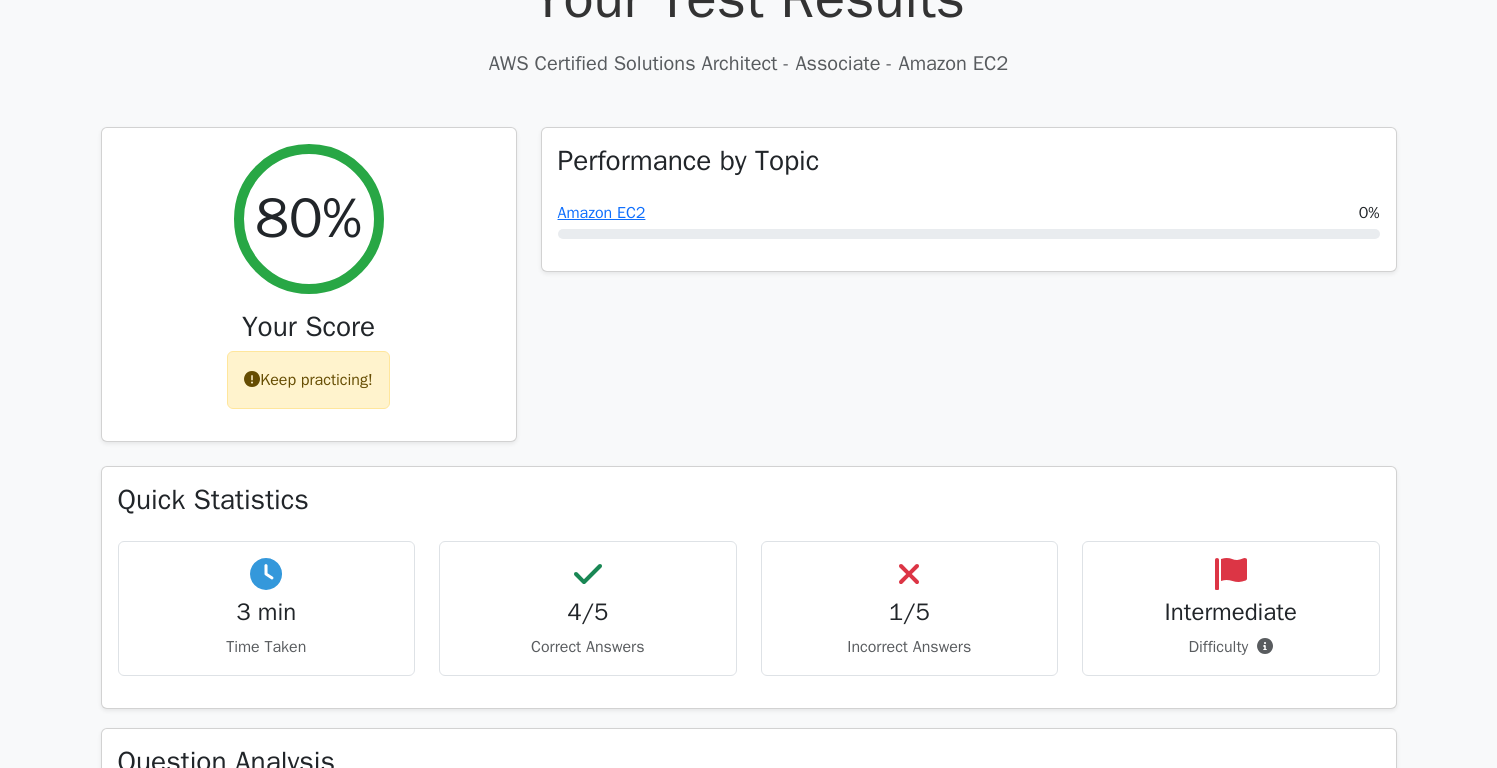 scroll, scrollTop: 0, scrollLeft: 0, axis: both 